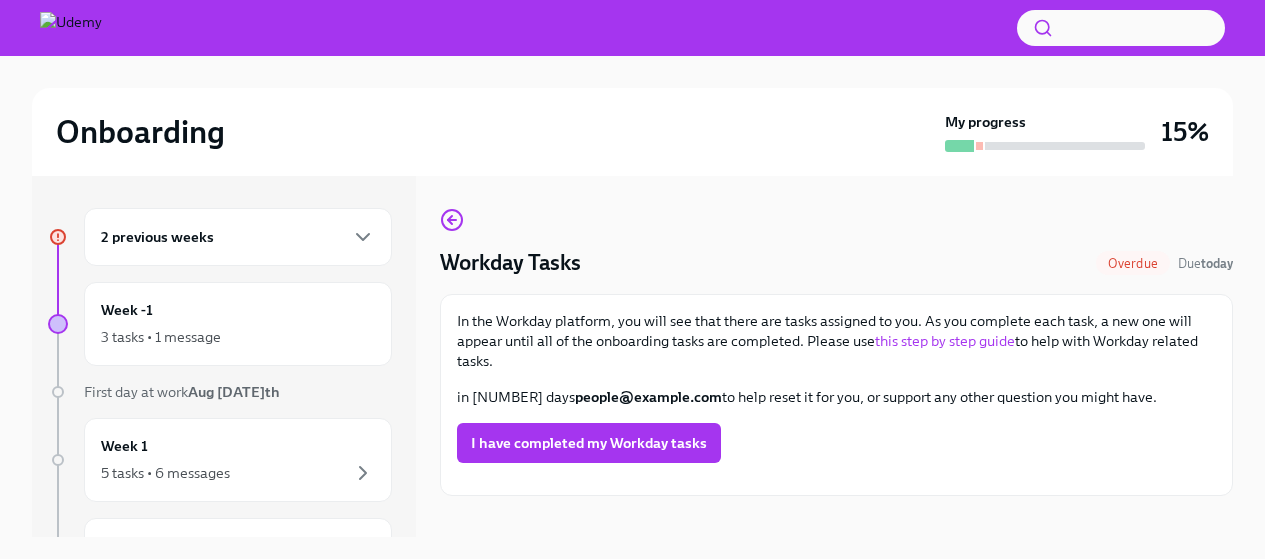 scroll, scrollTop: 0, scrollLeft: 0, axis: both 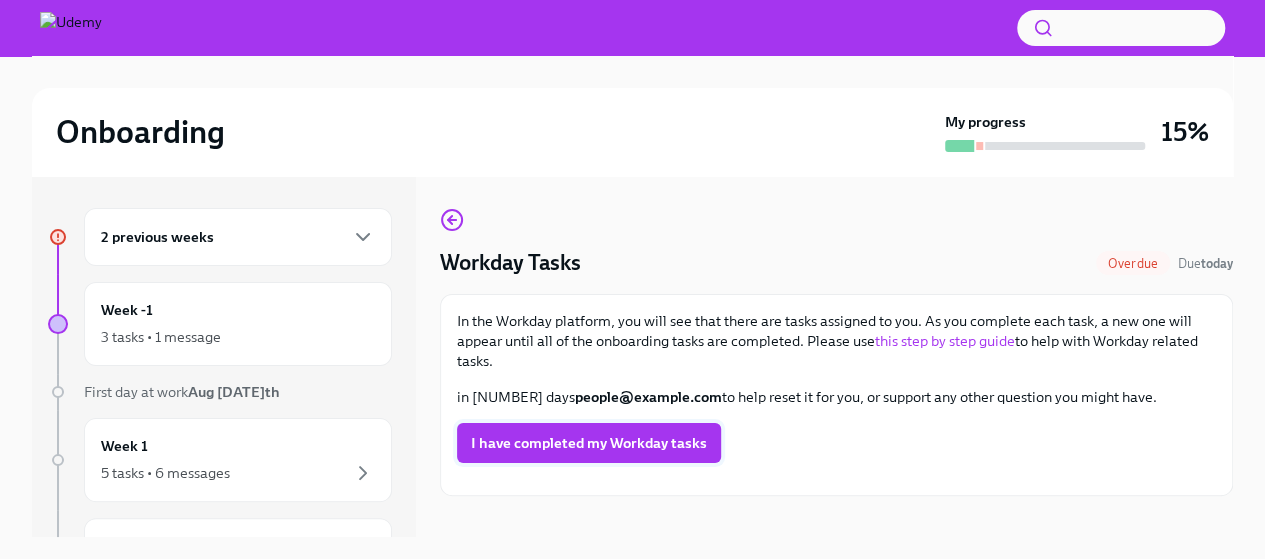 click on "I have completed my Workday tasks" at bounding box center [589, 443] 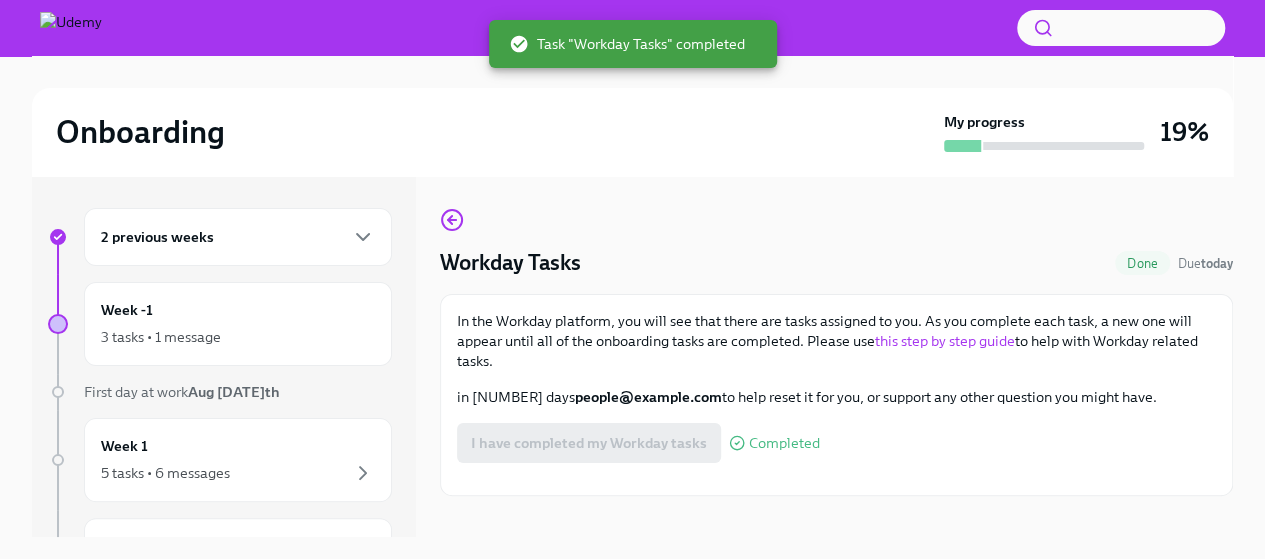 scroll, scrollTop: 146, scrollLeft: 0, axis: vertical 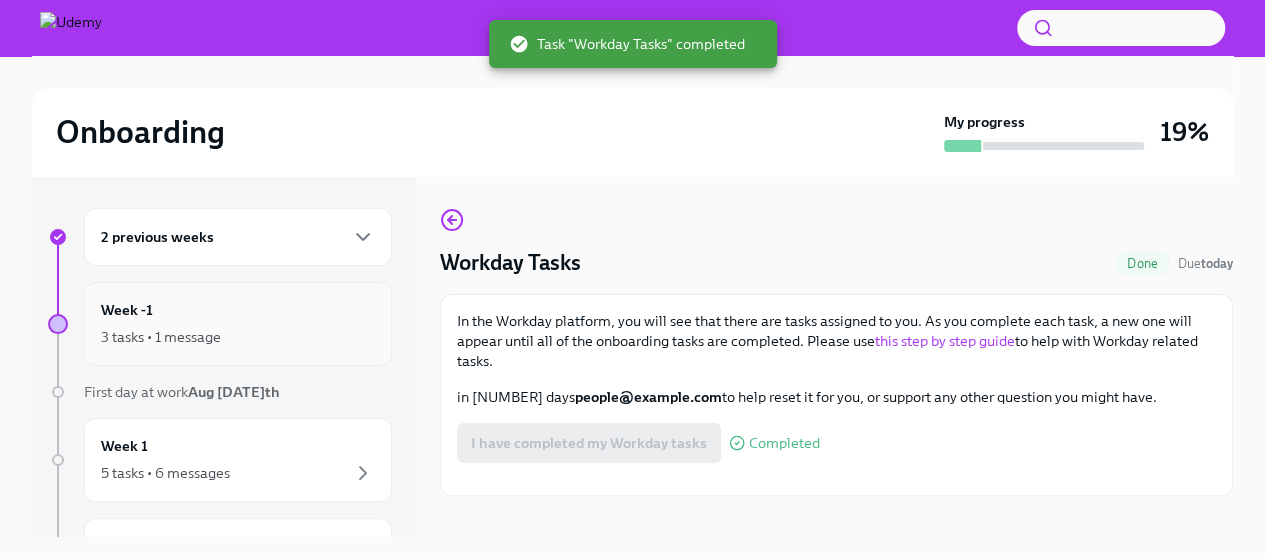 click on "3 tasks • 1 message" at bounding box center (161, 337) 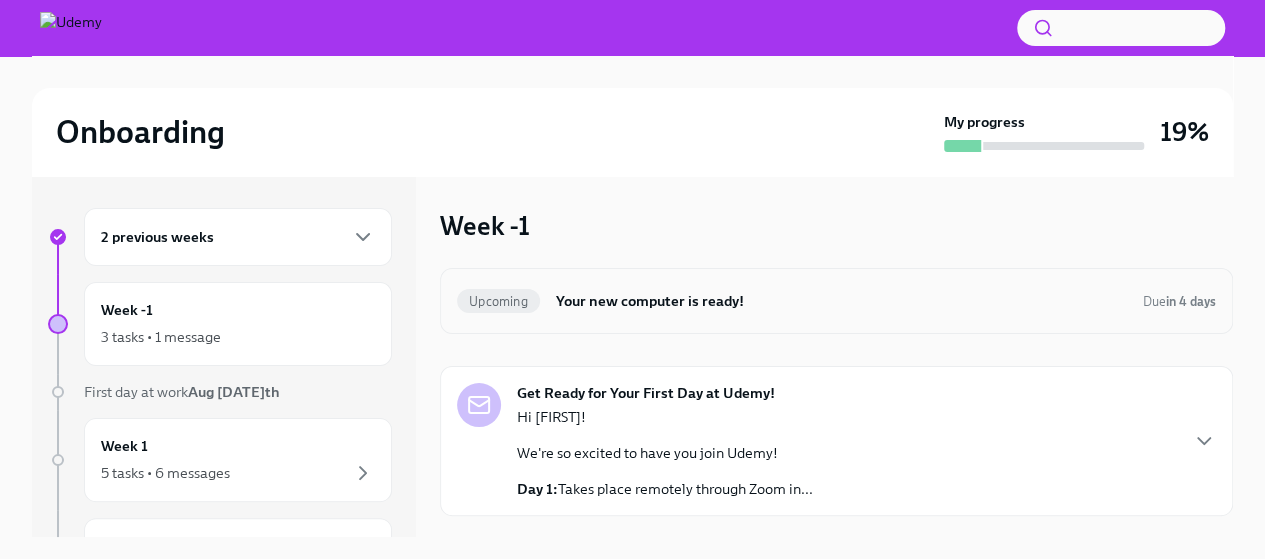 click on "Your new computer is ready!" at bounding box center [841, 301] 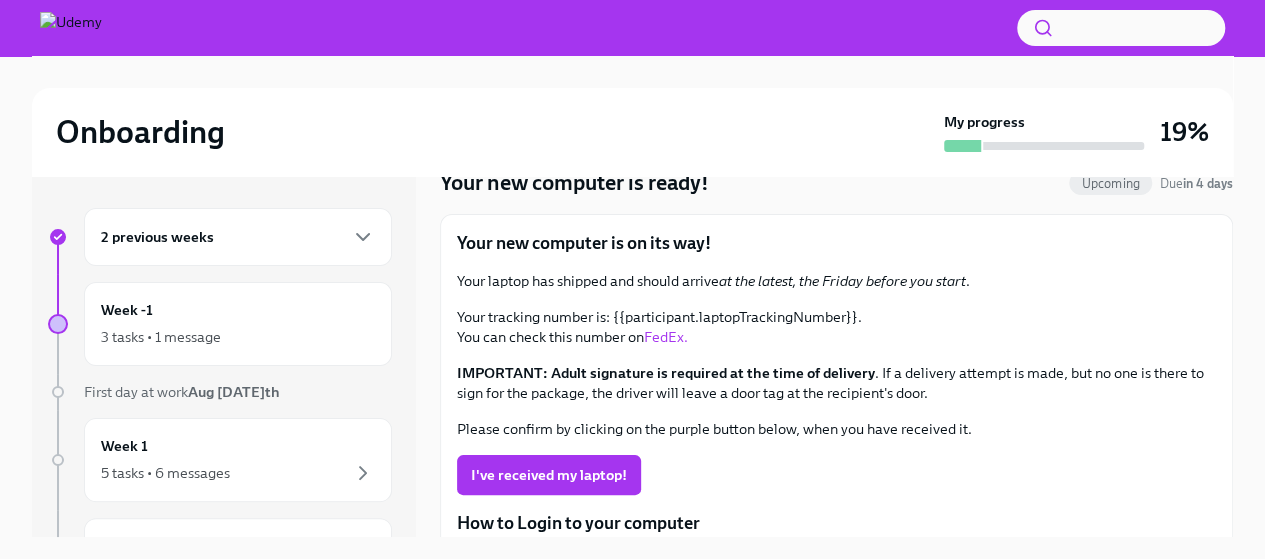 scroll, scrollTop: 0, scrollLeft: 0, axis: both 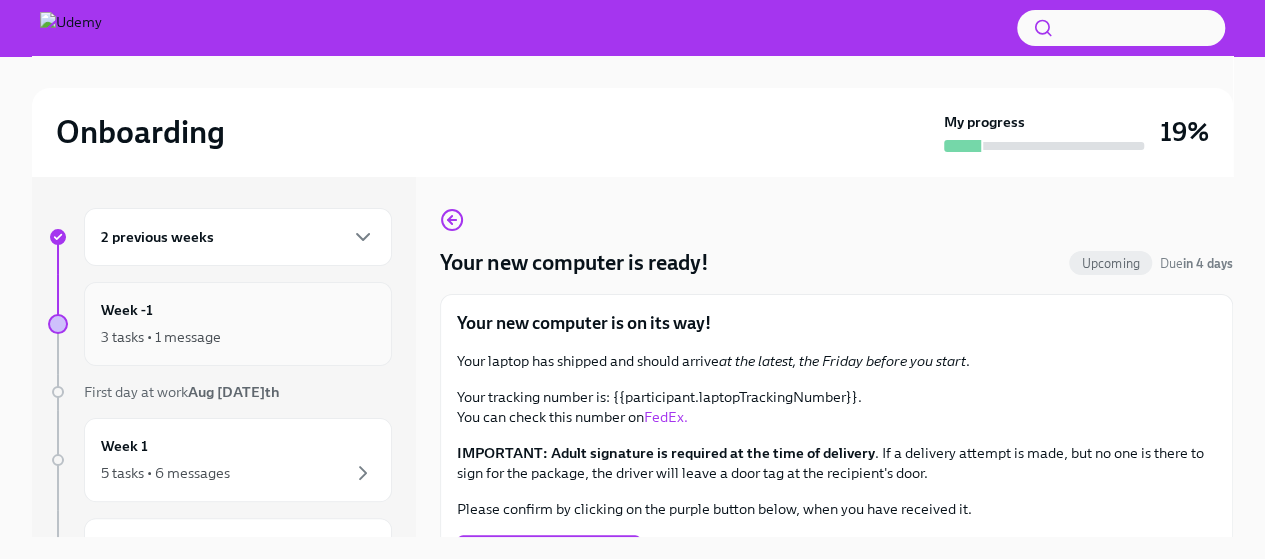 click on "3 tasks • 1 message" at bounding box center (238, 337) 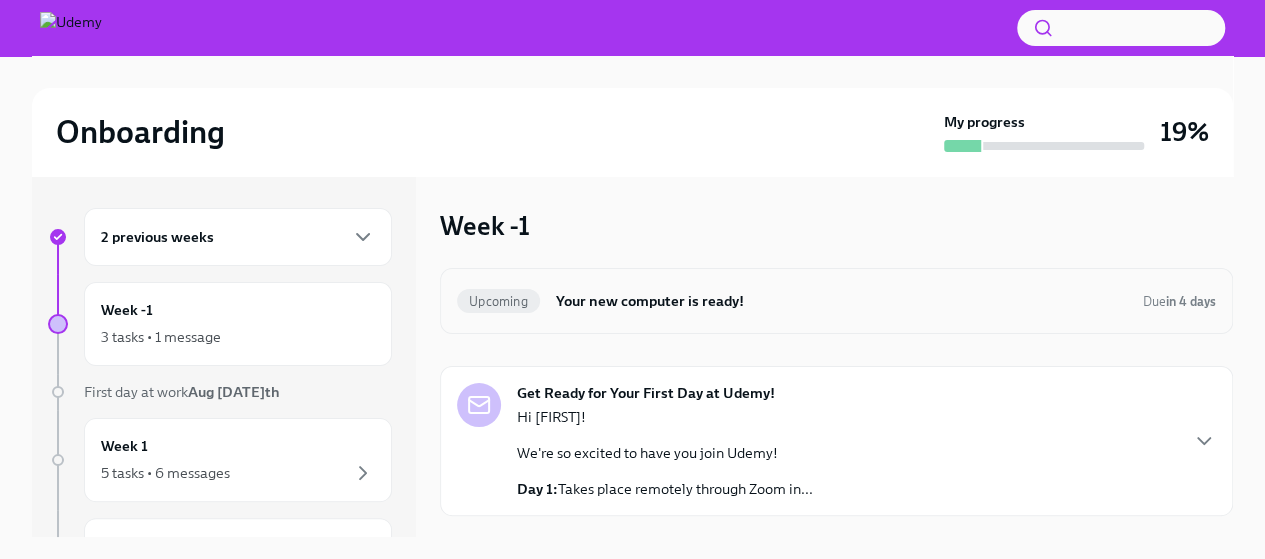 scroll, scrollTop: 39, scrollLeft: 0, axis: vertical 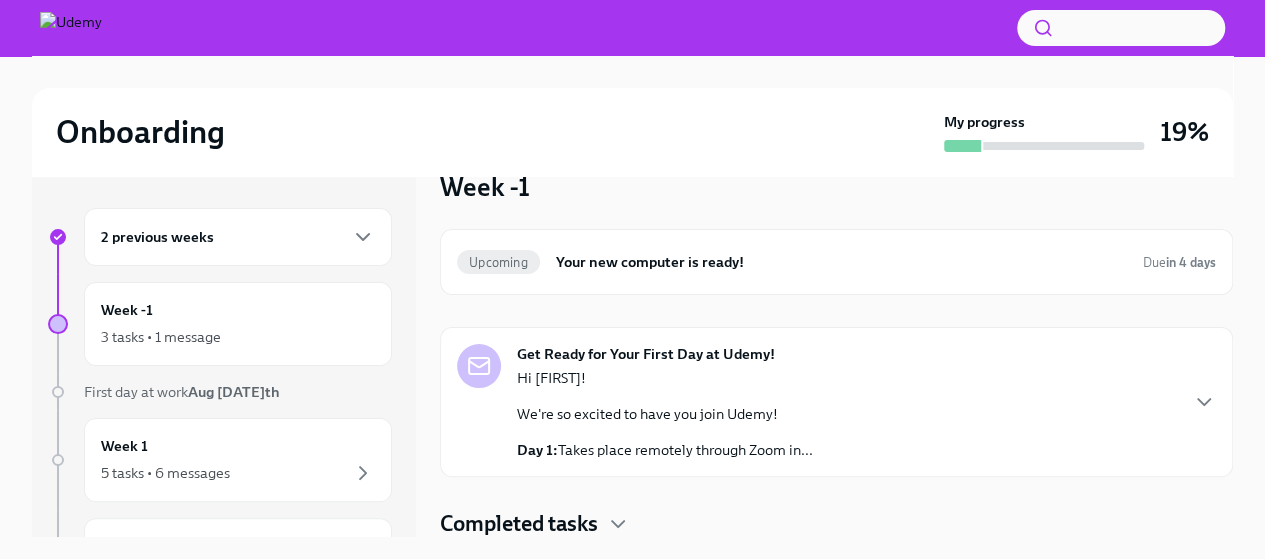 click on "We're so excited to have you join Udemy!" at bounding box center [665, 414] 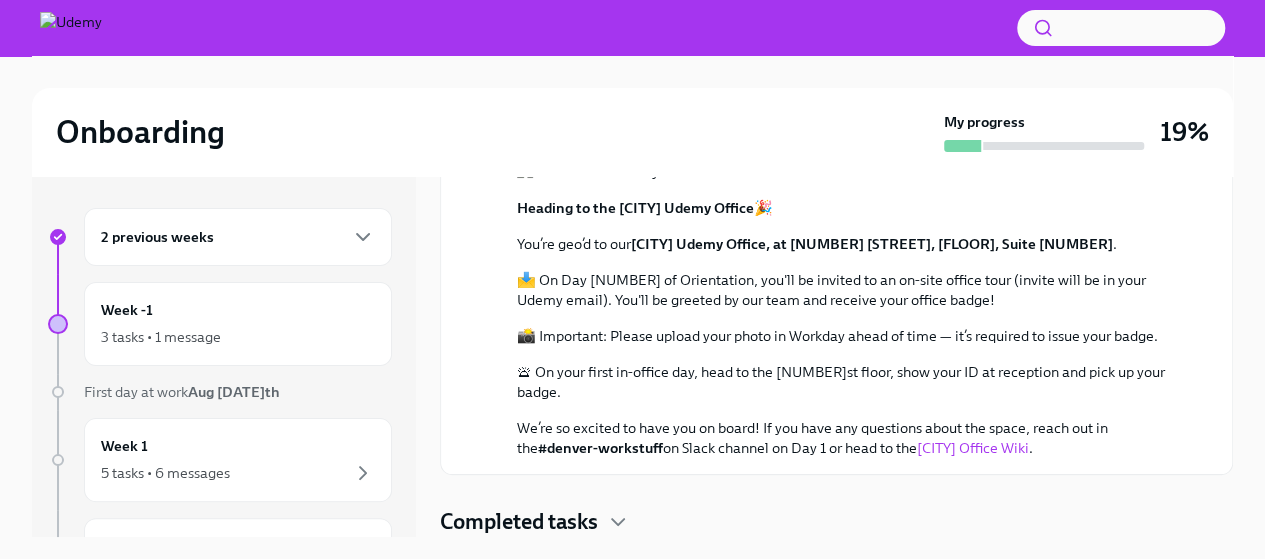 scroll, scrollTop: 798, scrollLeft: 0, axis: vertical 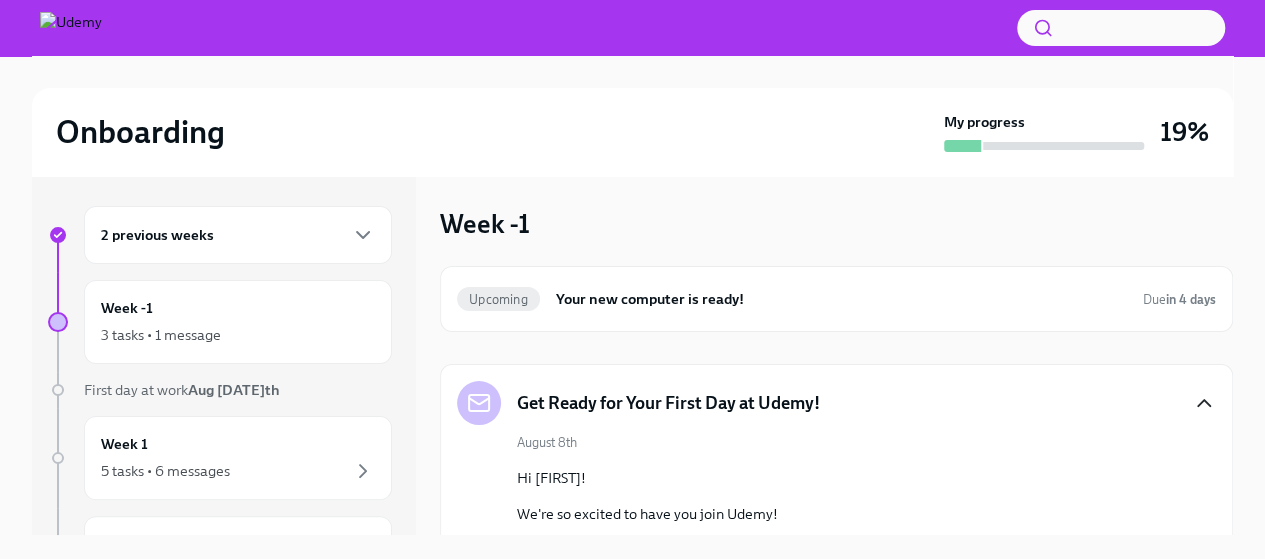click 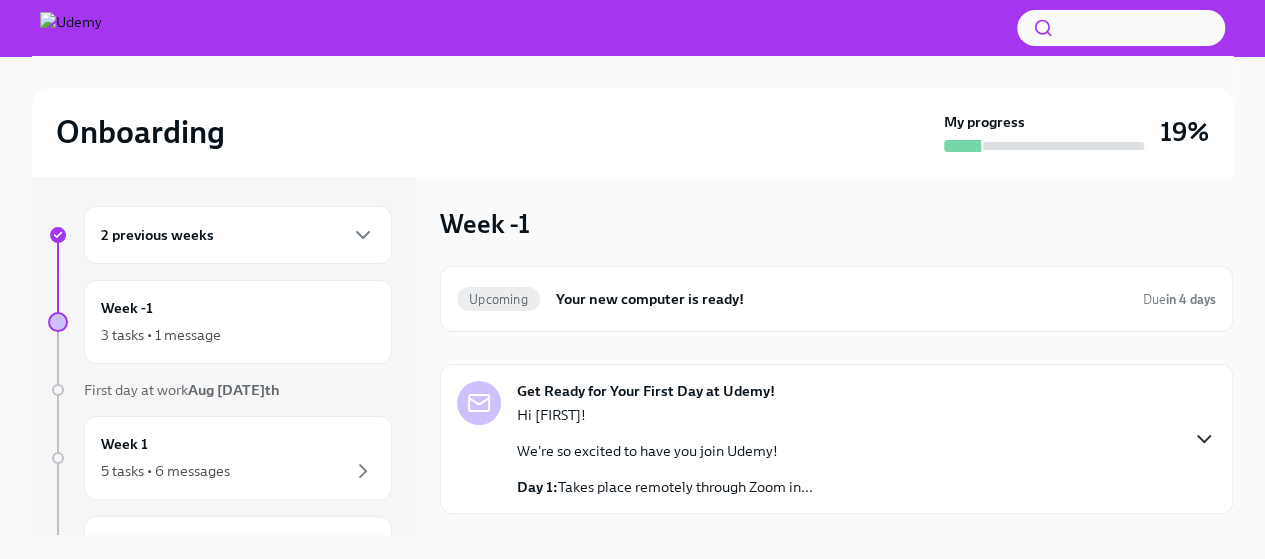 scroll, scrollTop: 39, scrollLeft: 0, axis: vertical 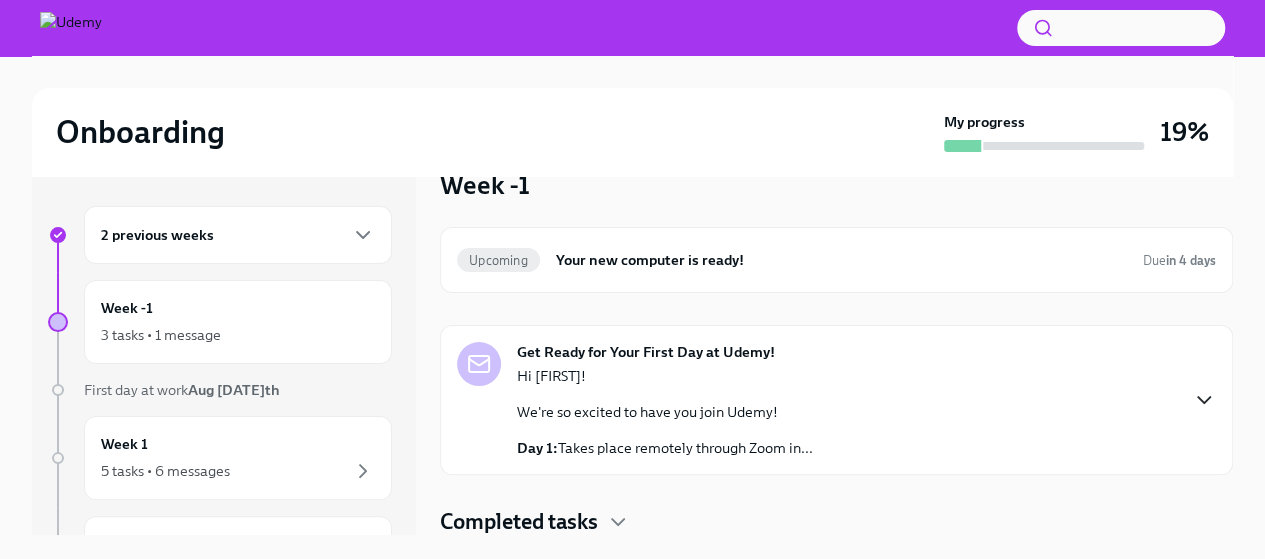 click on "Completed tasks" at bounding box center [519, 522] 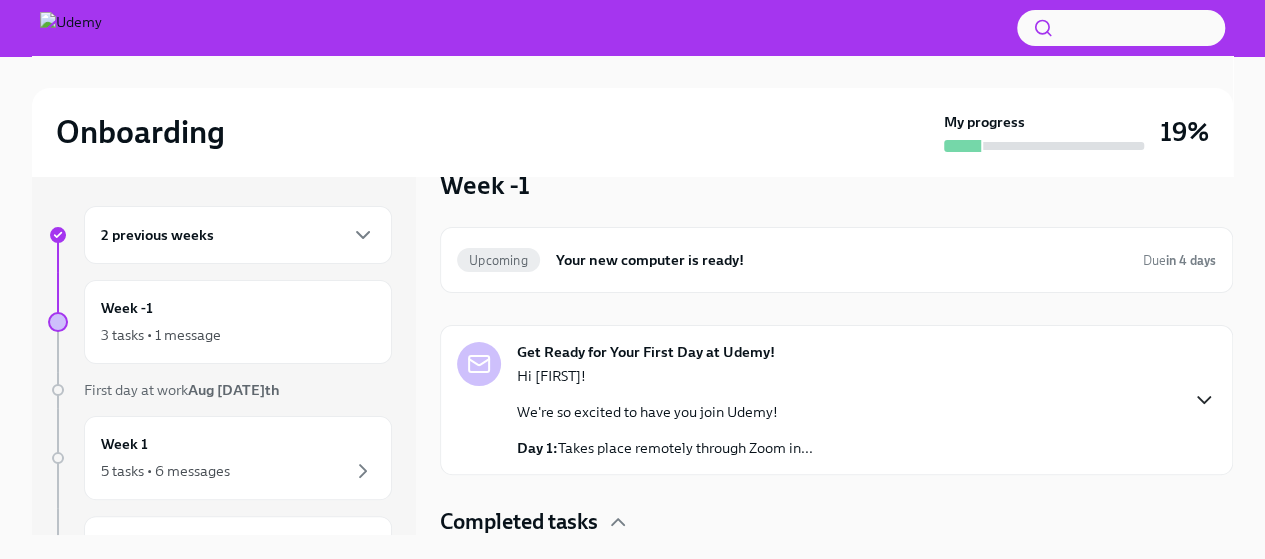 scroll, scrollTop: 202, scrollLeft: 0, axis: vertical 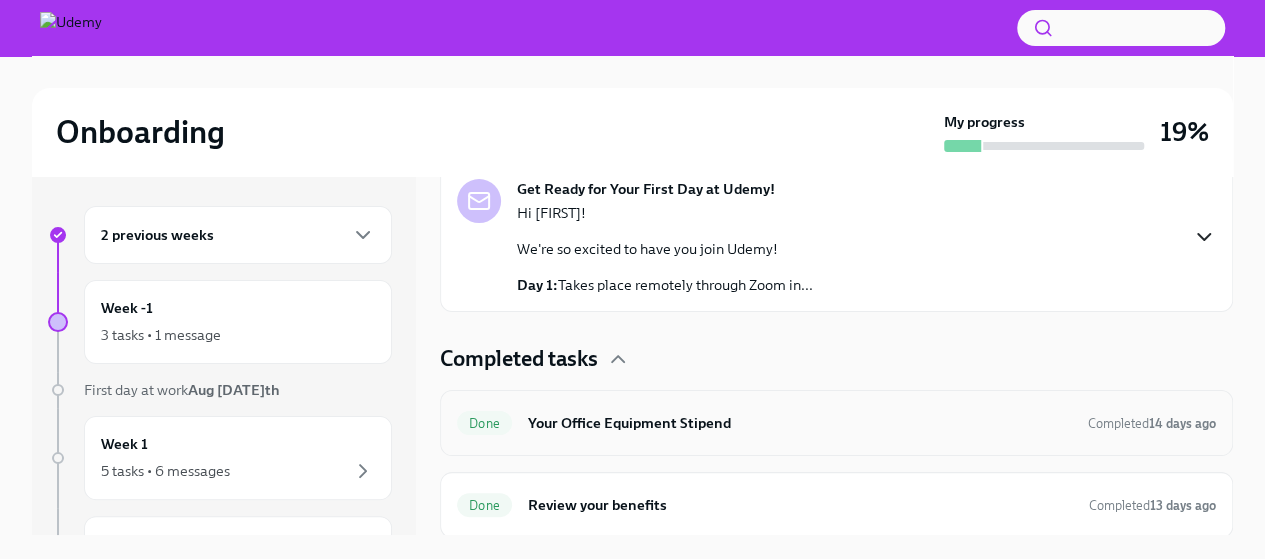 click on "Your Office Equipment Stipend" at bounding box center (800, 423) 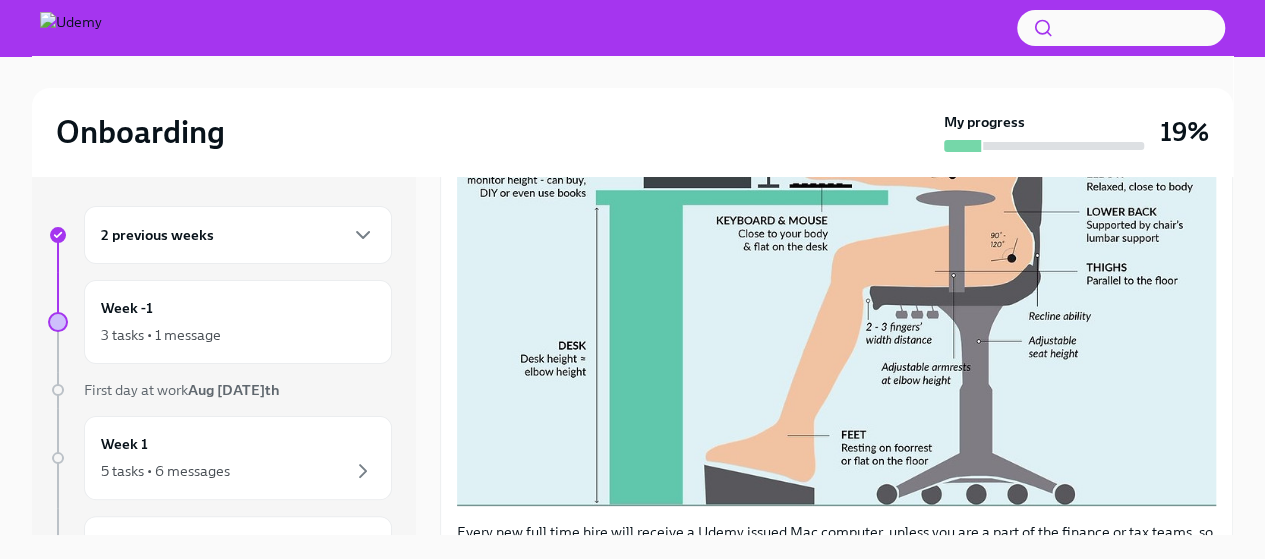 scroll, scrollTop: 825, scrollLeft: 0, axis: vertical 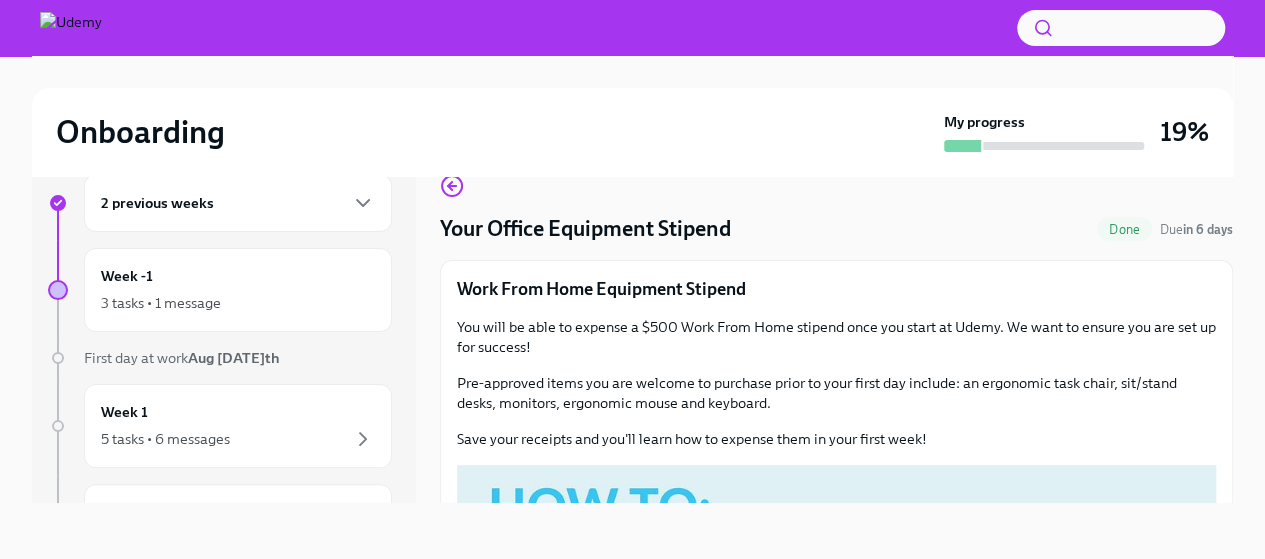 click on "Your Office Equipment Stipend Done Due  in [NUMBER] days Work From Home Equipment Stipend You will be able to expense a $[NUMBER] Work From Home stipend once you start at Udemy.  We want to ensure you are set up for success!
Pre-approved items you are welcome to purchase prior to your first day include: an ergonomic task chair, sit/stand desks, monitors, ergonomic mouse and keyboard.
Save your receipts and you'll learn how to expense them in your first week! Every new full time hire will receive a Udemy issued Mac computer, unless you are a part of the finance or tax teams, so please order compatible equipments accordingly. I understand Completed" at bounding box center (836, 759) 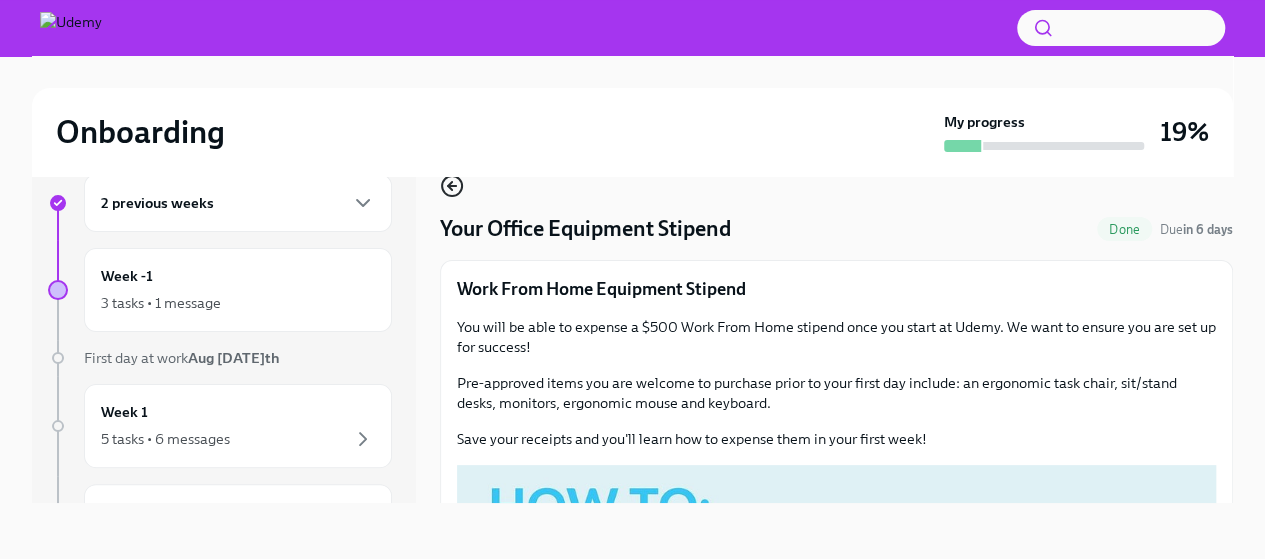 click 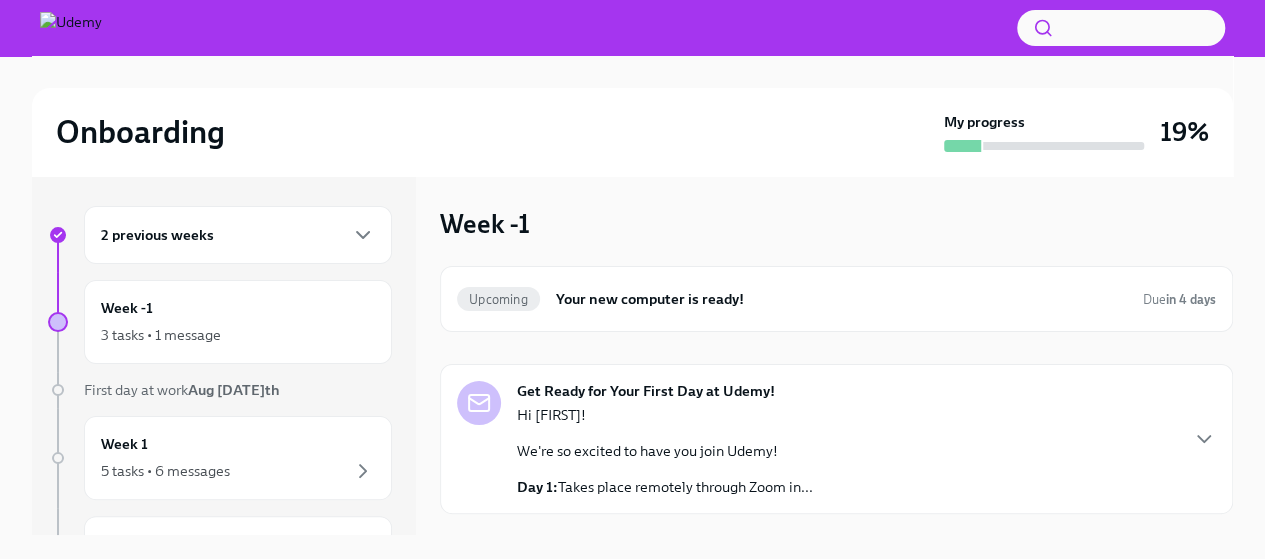 scroll, scrollTop: 2, scrollLeft: 0, axis: vertical 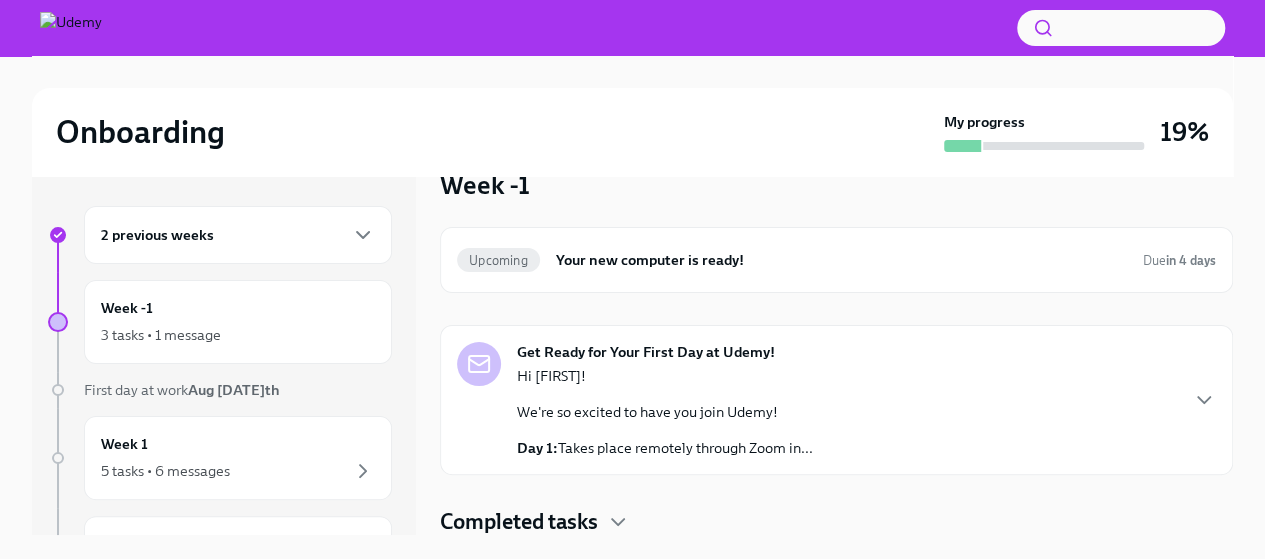 click on "Completed tasks" at bounding box center (519, 522) 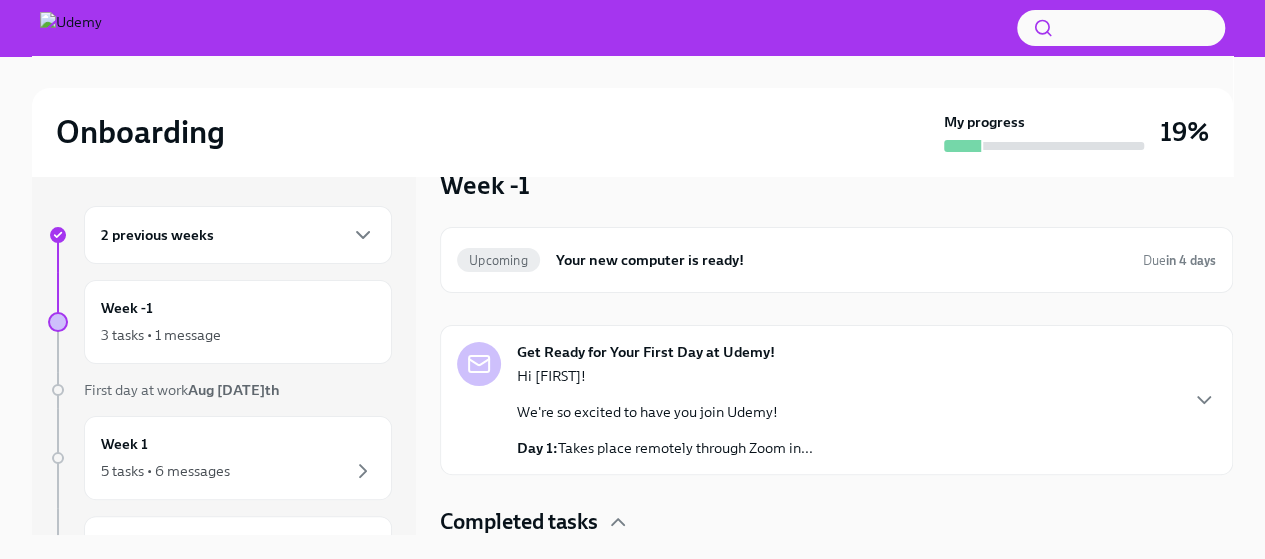 scroll, scrollTop: 202, scrollLeft: 0, axis: vertical 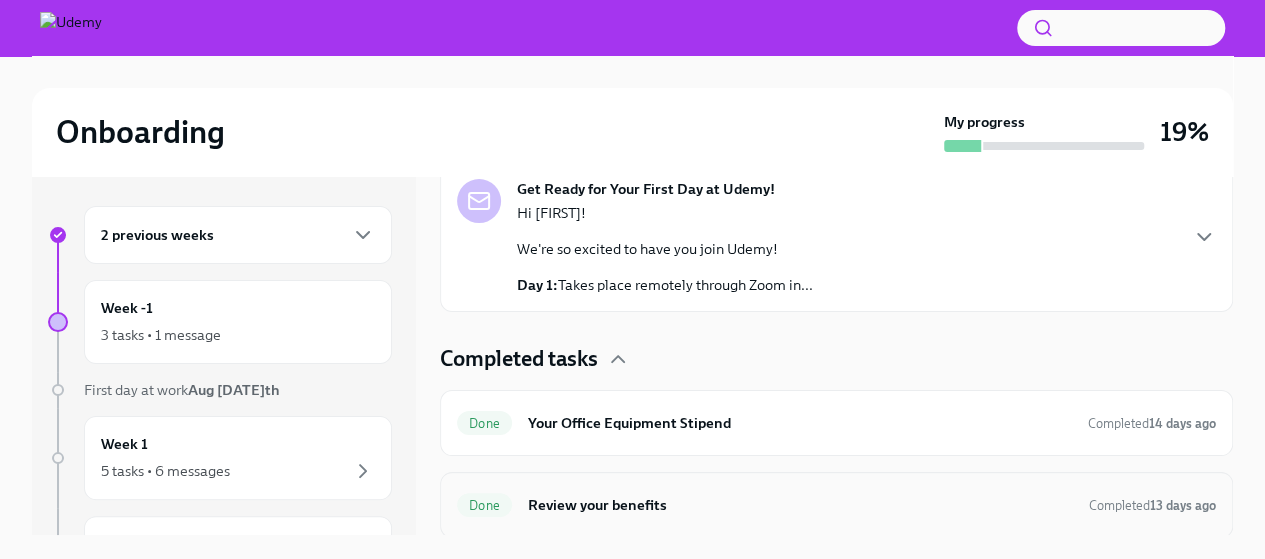 click on "Review your benefits" at bounding box center (800, 505) 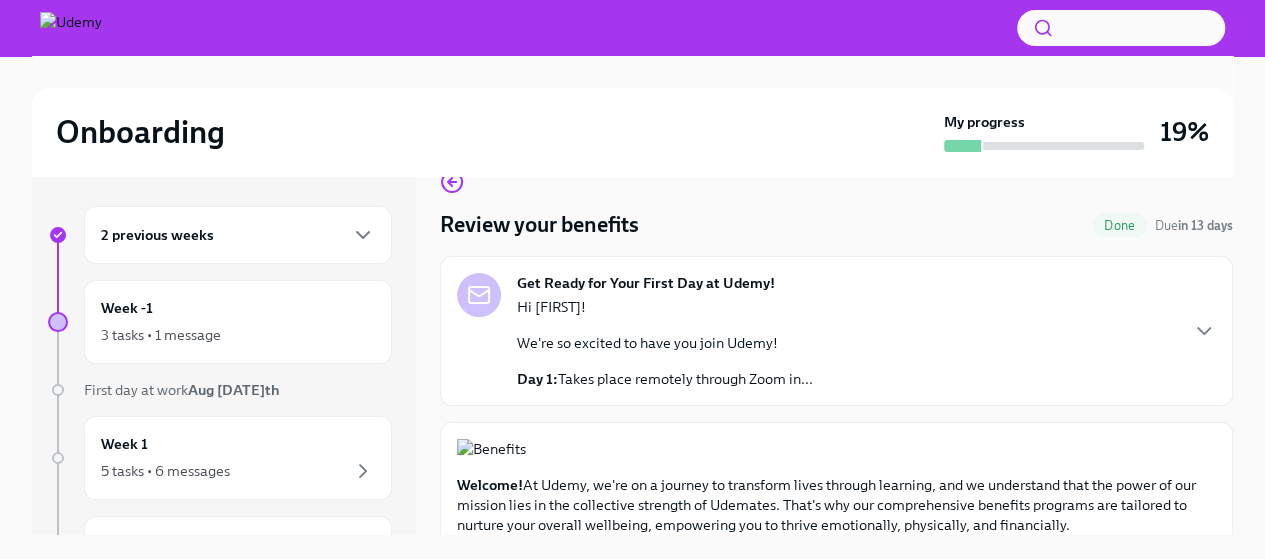 scroll, scrollTop: 0, scrollLeft: 0, axis: both 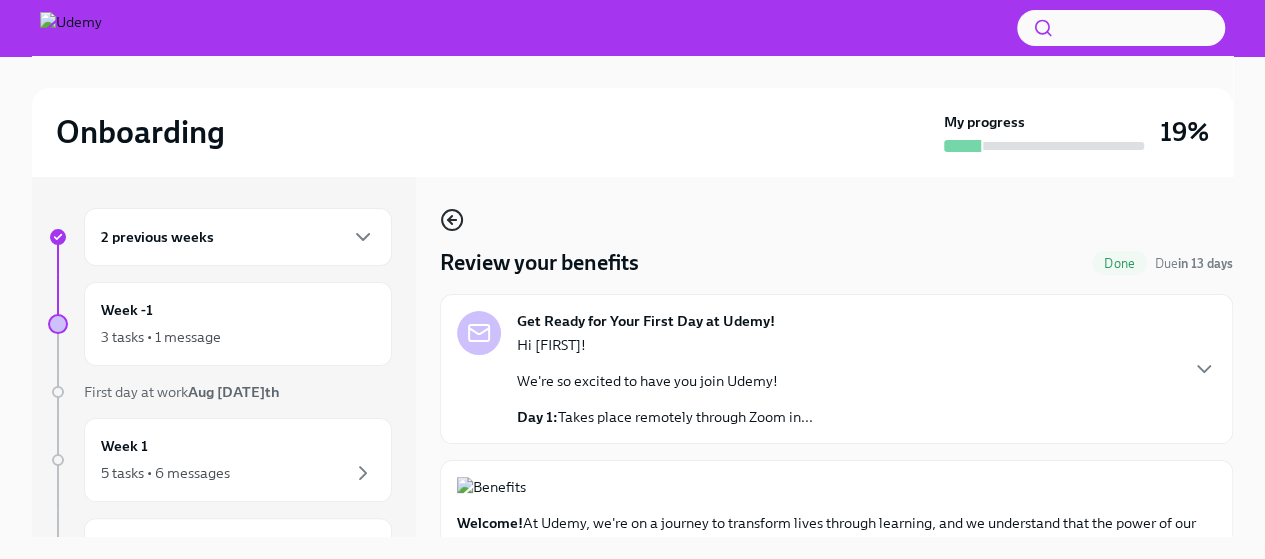 click 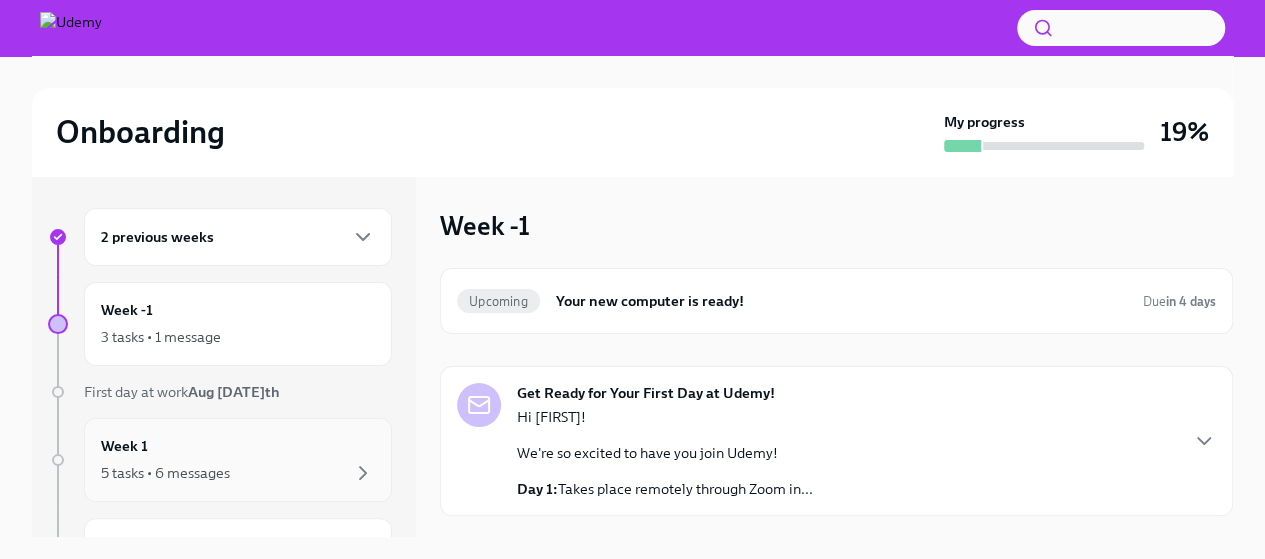 click on "5 tasks • 6 messages" at bounding box center (165, 473) 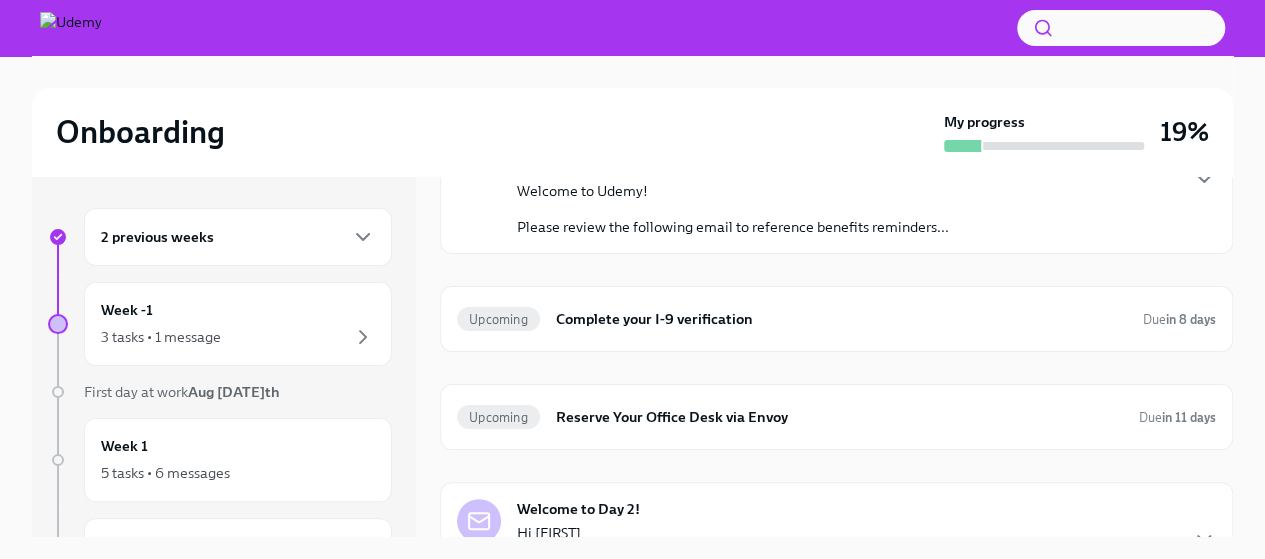 scroll, scrollTop: 299, scrollLeft: 0, axis: vertical 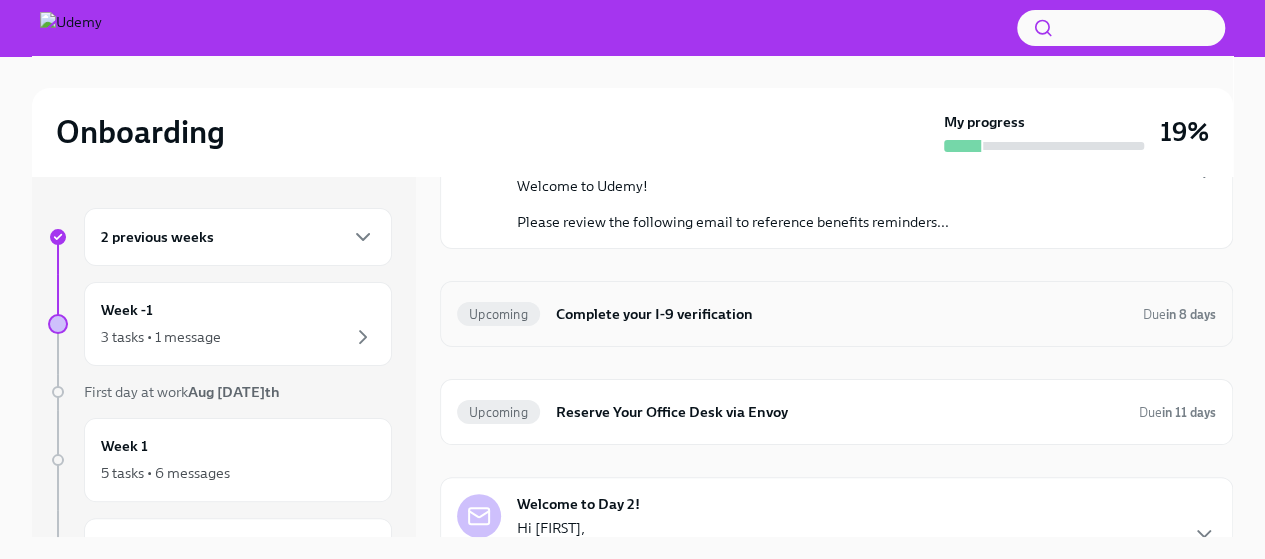 click on "Complete your I-9 verification" at bounding box center (841, 314) 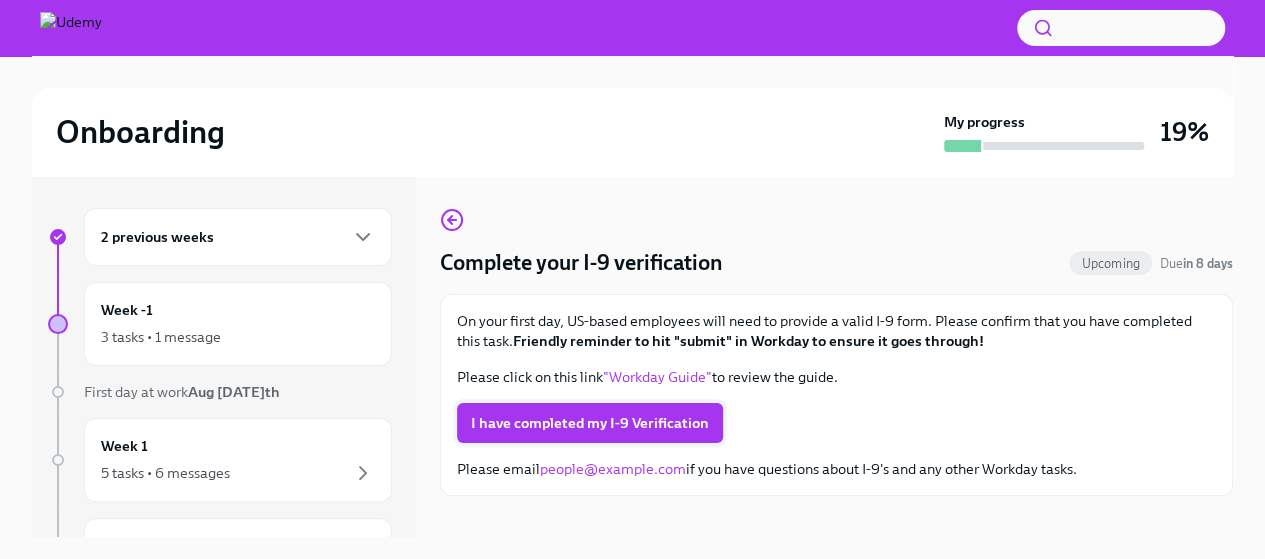 click on "I have completed my I-9 Verification" at bounding box center (590, 423) 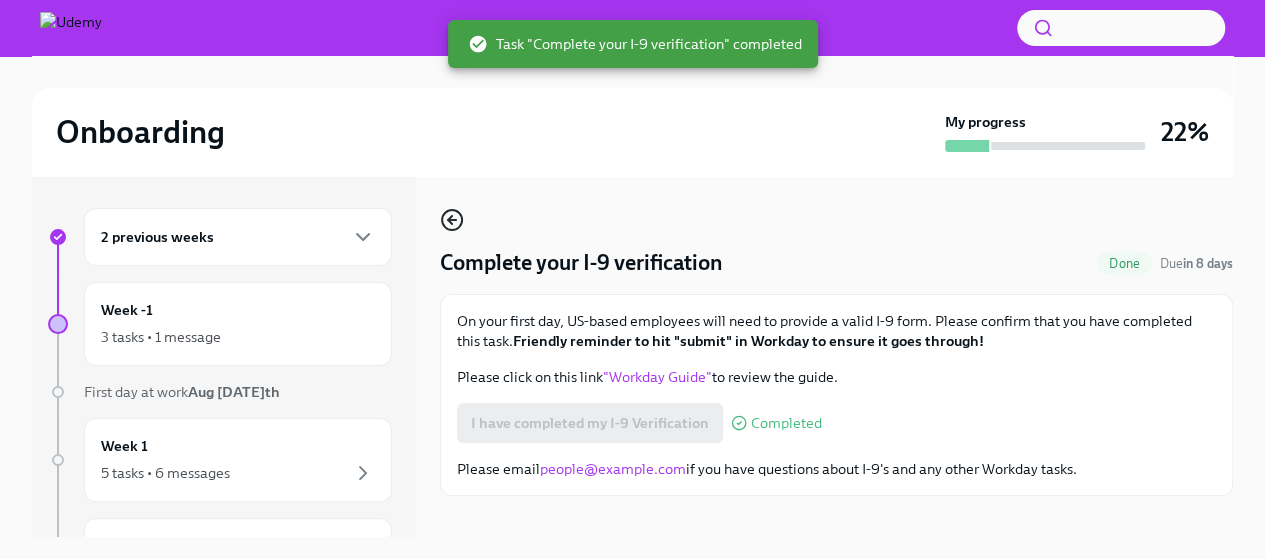 click 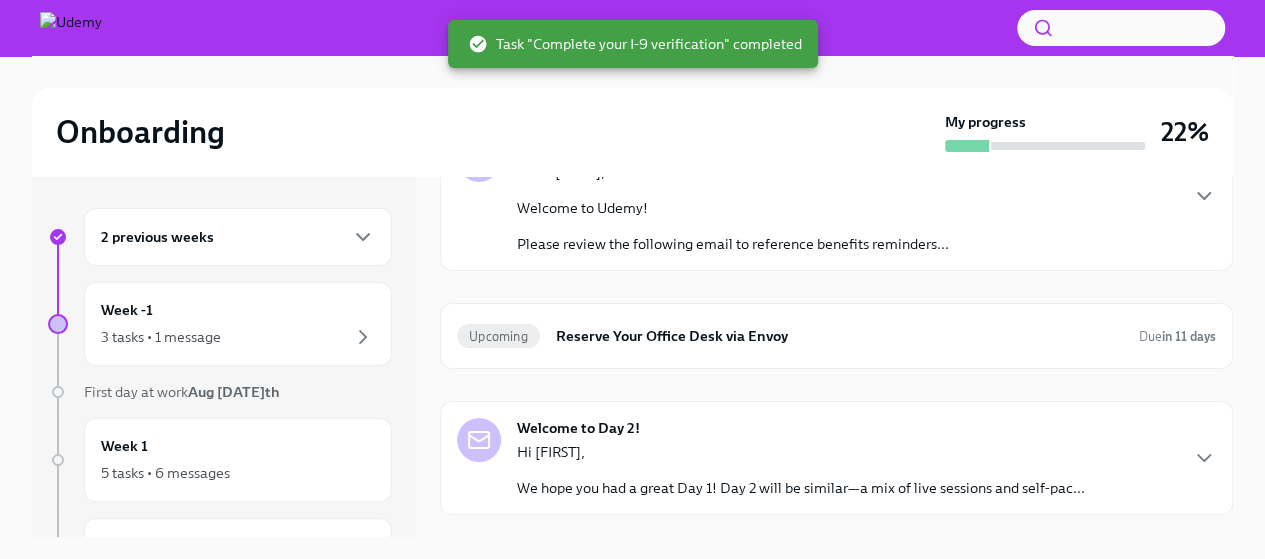scroll, scrollTop: 266, scrollLeft: 0, axis: vertical 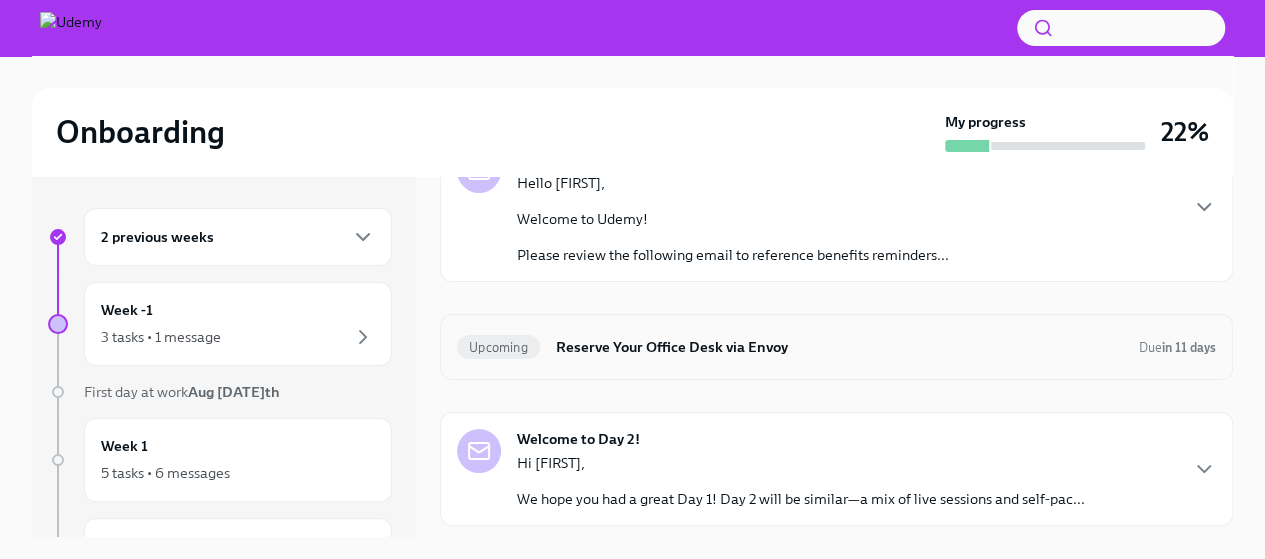 click on "Reserve Your Office Desk via Envoy" at bounding box center [839, 347] 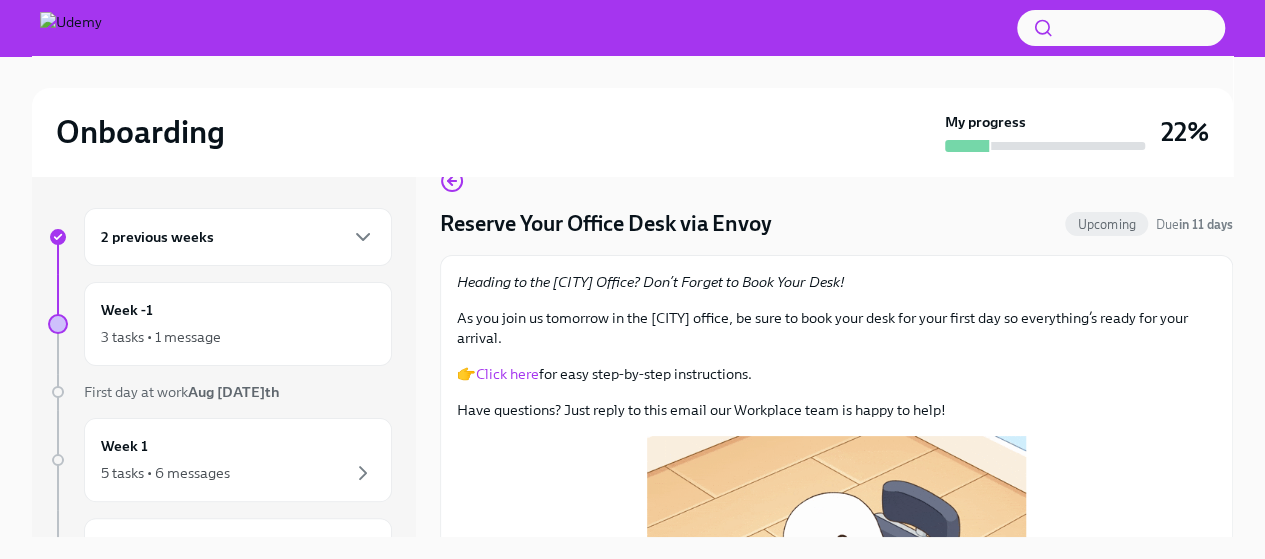 scroll, scrollTop: 37, scrollLeft: 0, axis: vertical 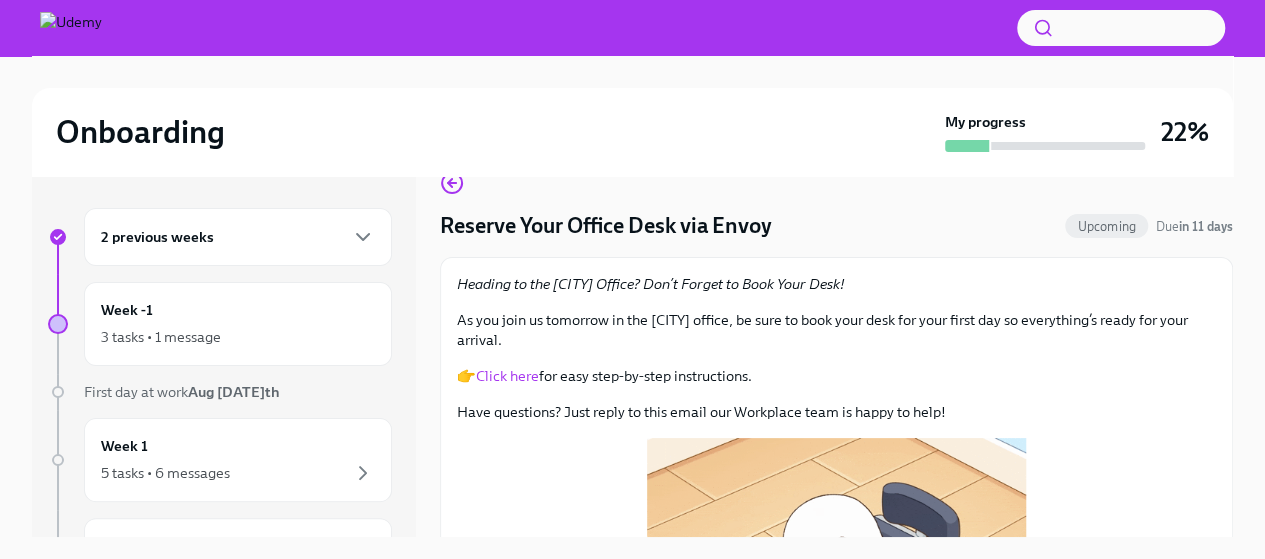 click on "Click here" at bounding box center (507, 376) 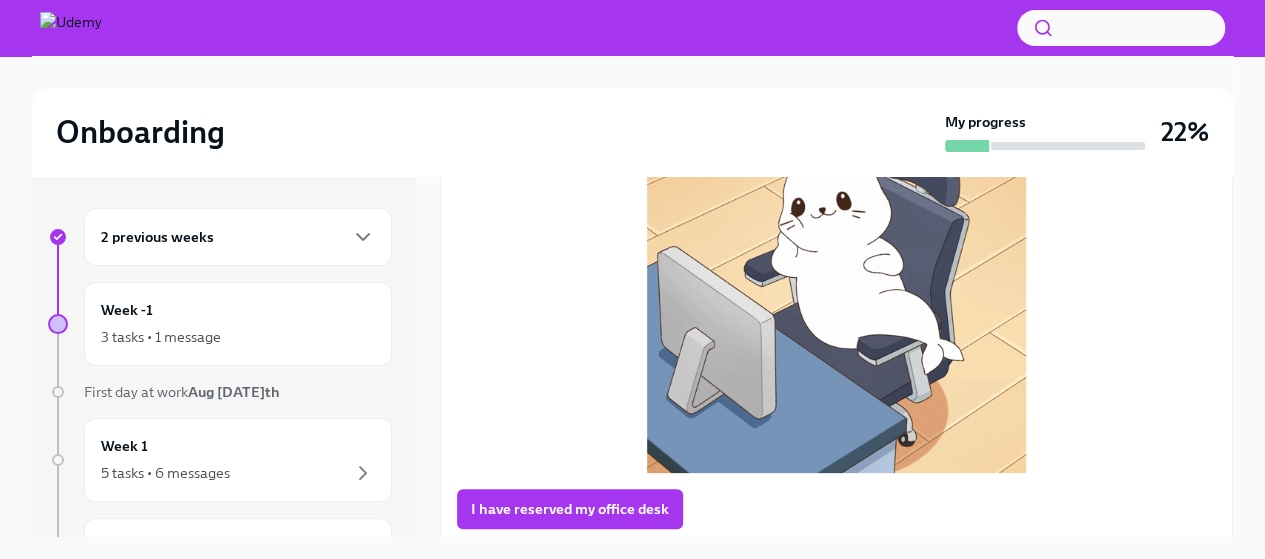 scroll, scrollTop: 0, scrollLeft: 0, axis: both 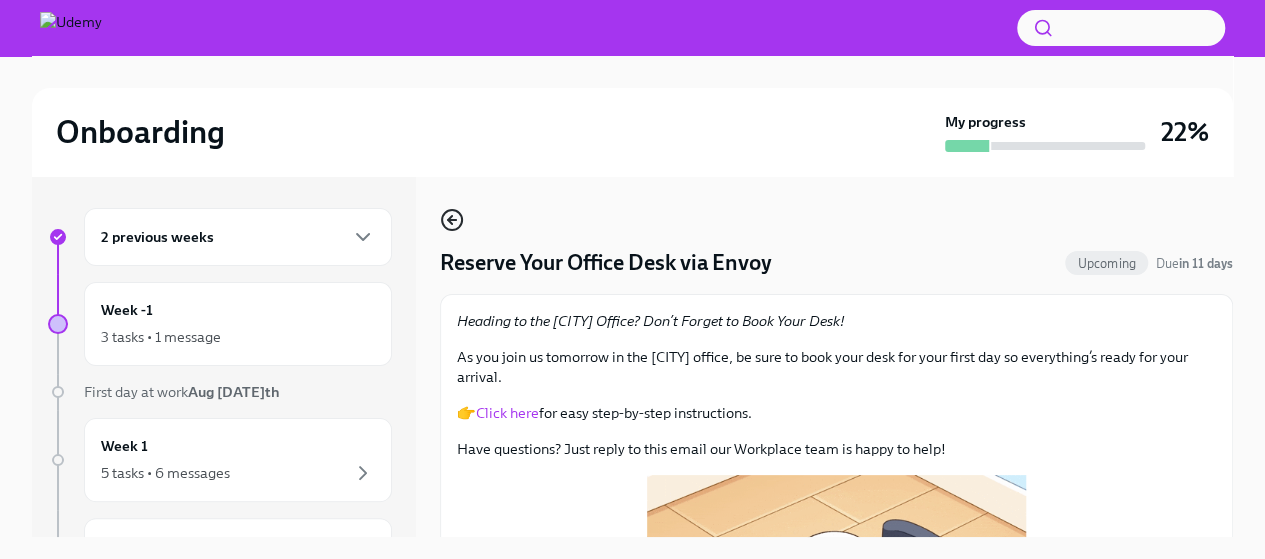 click 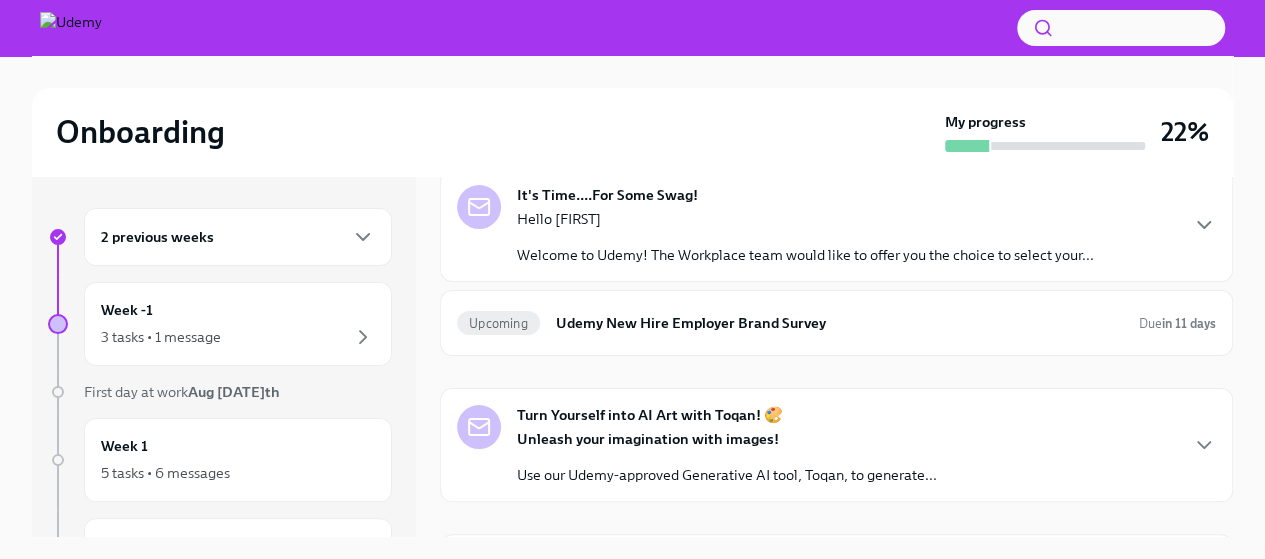 scroll, scrollTop: 542, scrollLeft: 0, axis: vertical 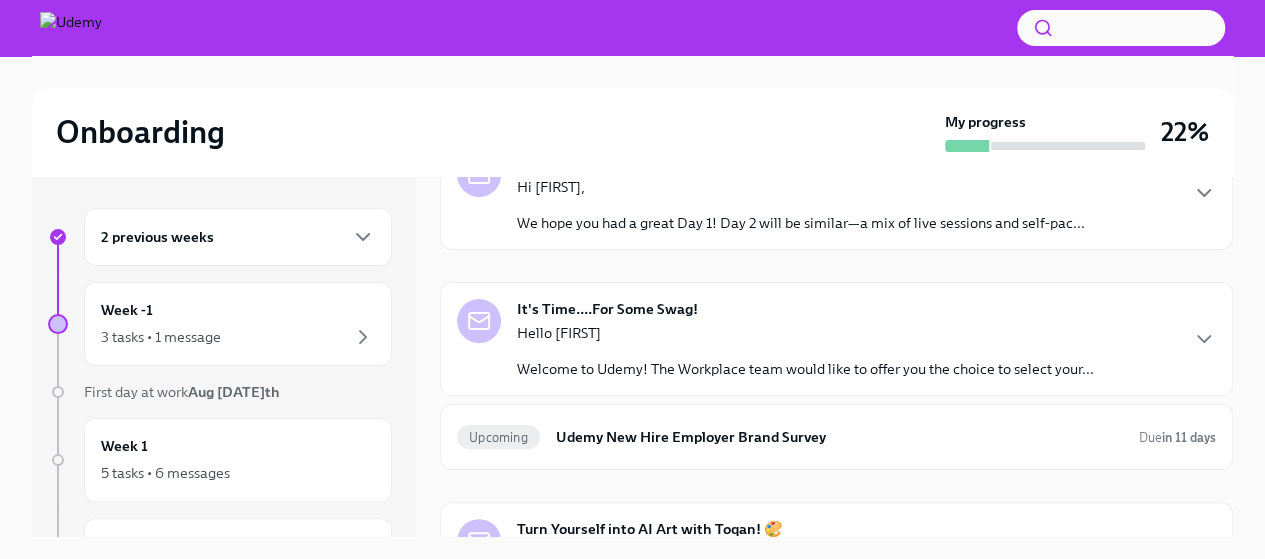 click on "Hello [FIRST]
Welcome to Udemy! The Workplace team would like to offer you the choice to select your..." at bounding box center [805, 351] 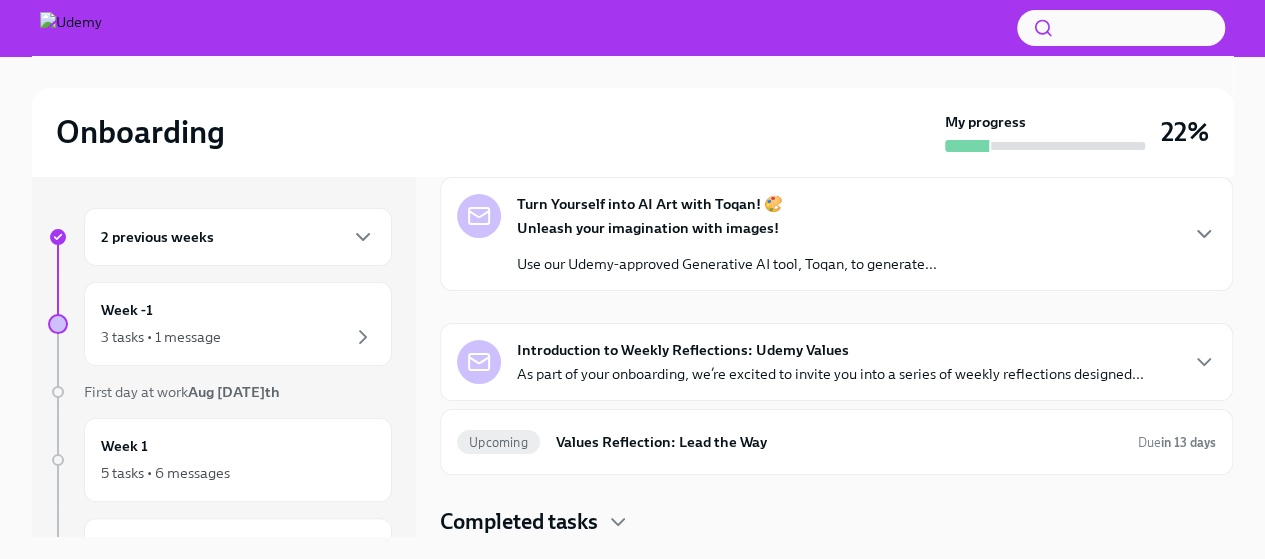 scroll, scrollTop: 1723, scrollLeft: 0, axis: vertical 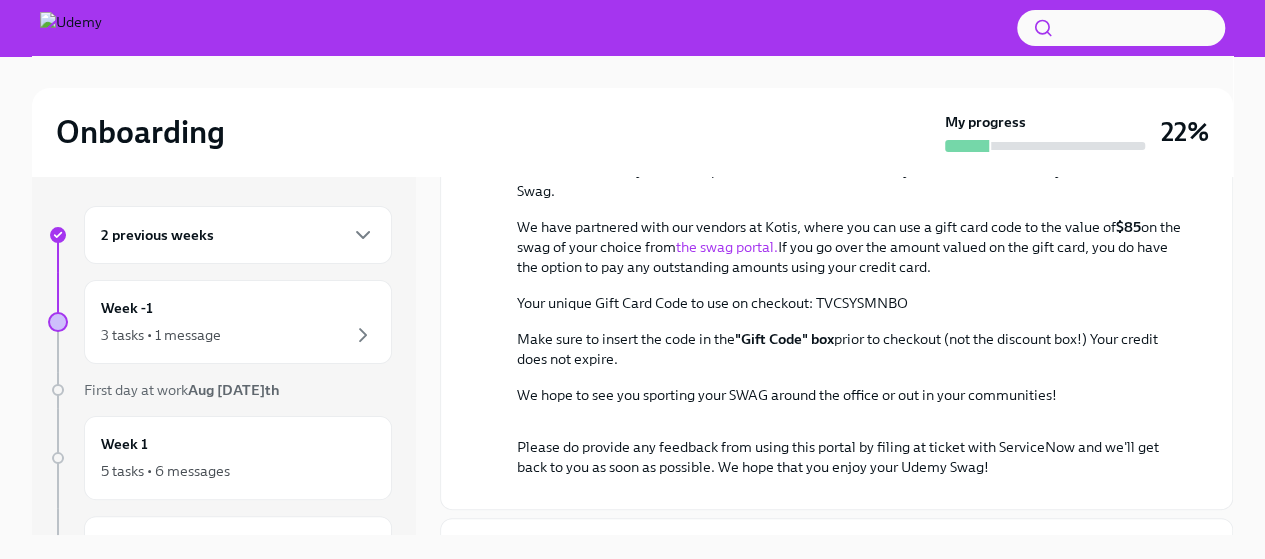 click on "the swag portal." at bounding box center (727, 247) 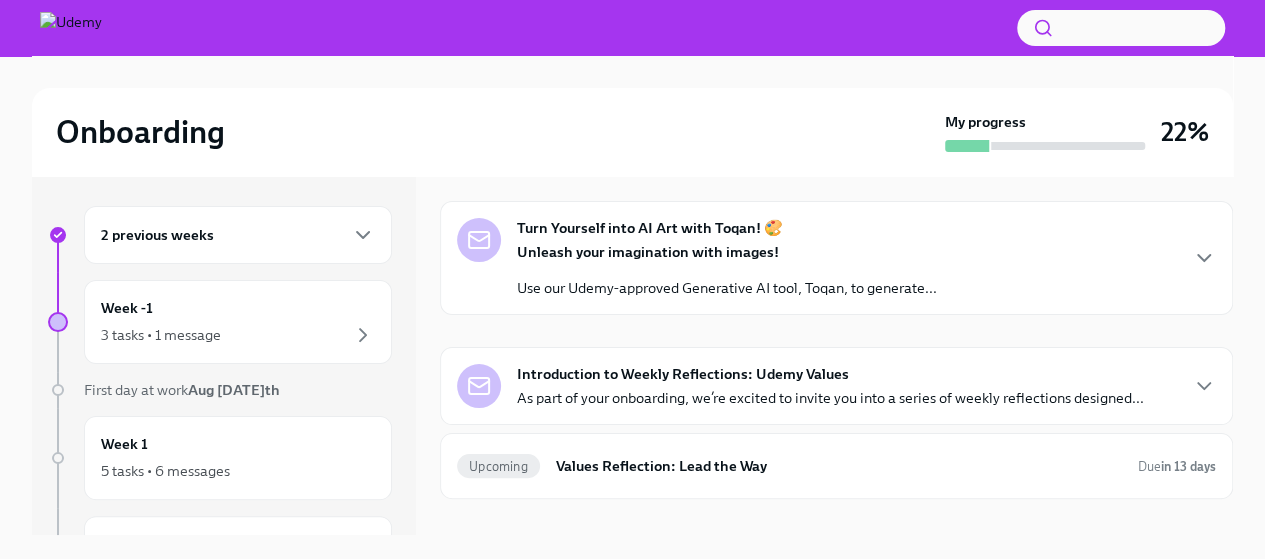 scroll, scrollTop: 1723, scrollLeft: 0, axis: vertical 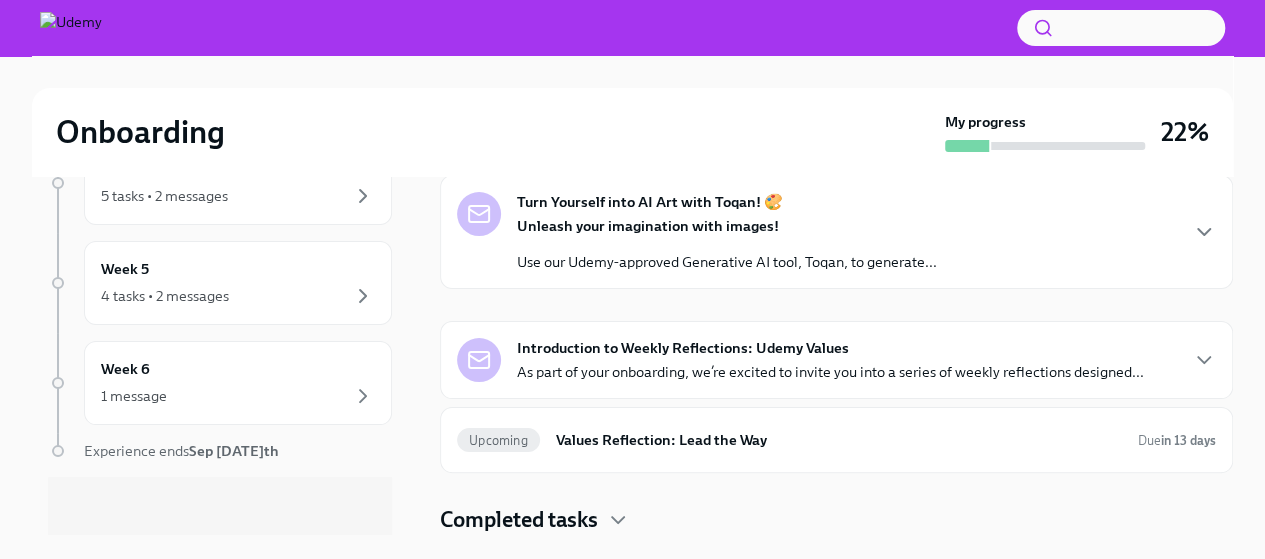 click on "1 message" at bounding box center (238, 396) 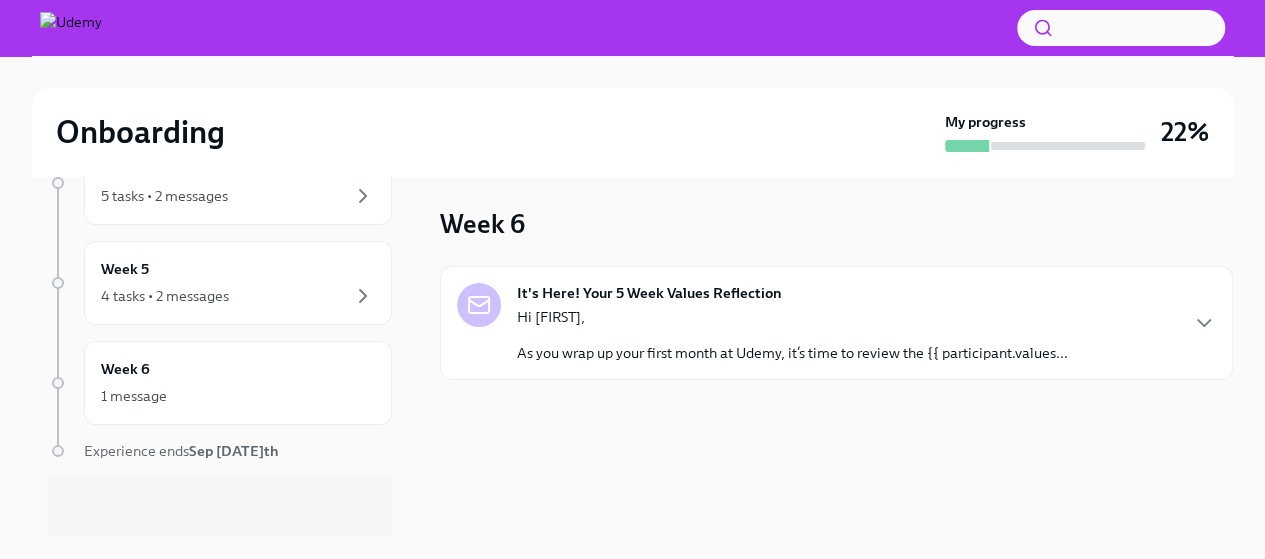 scroll, scrollTop: 0, scrollLeft: 0, axis: both 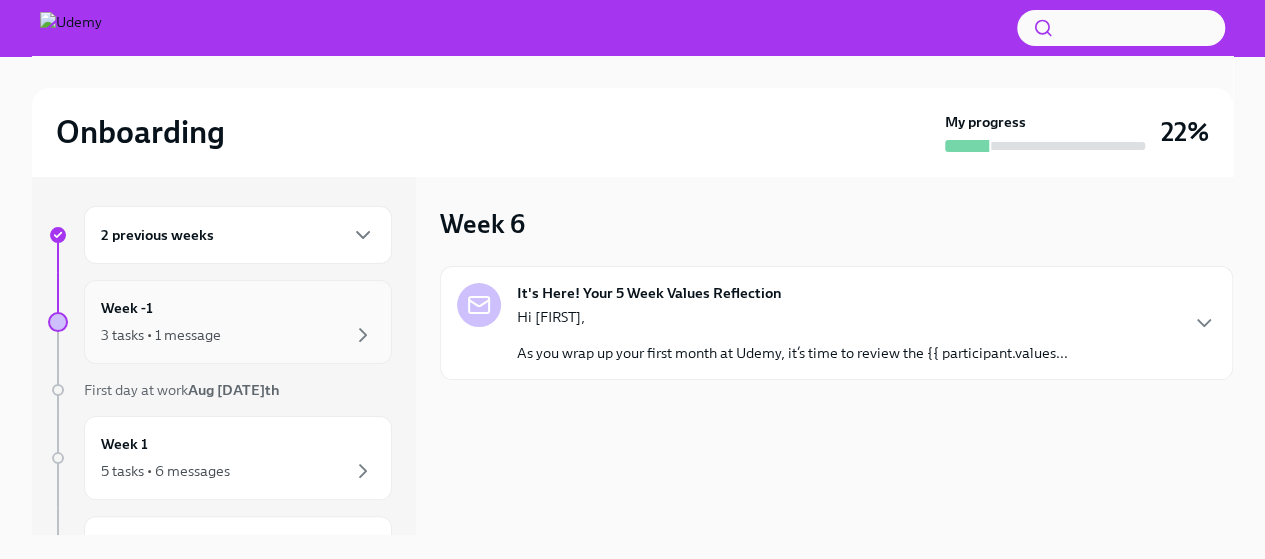 click on "3 tasks • 1 message" at bounding box center (161, 335) 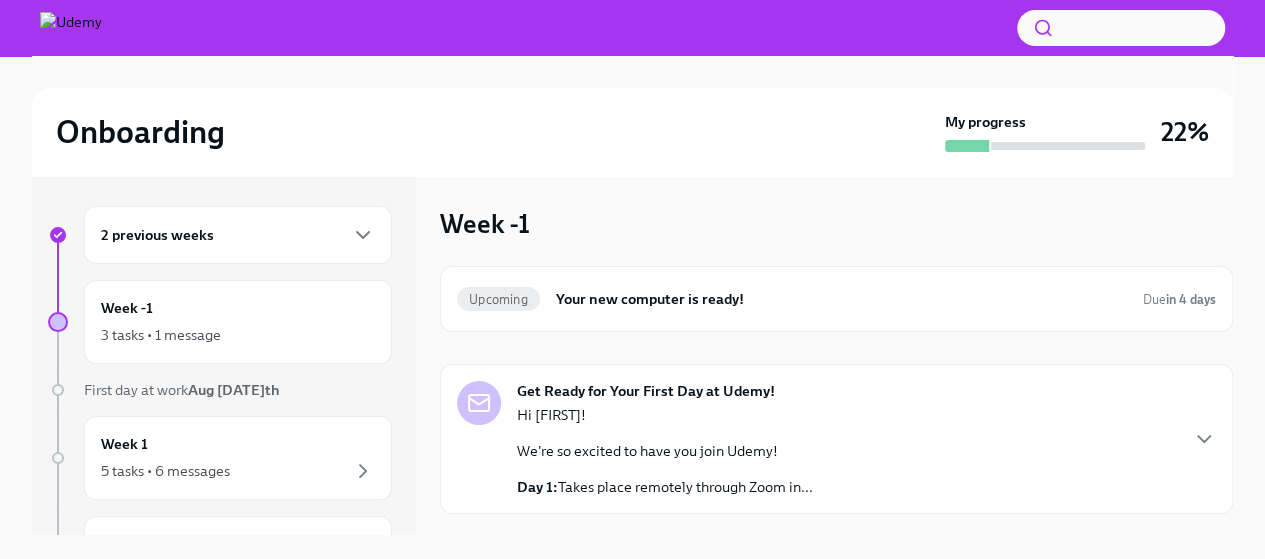 scroll, scrollTop: 39, scrollLeft: 0, axis: vertical 